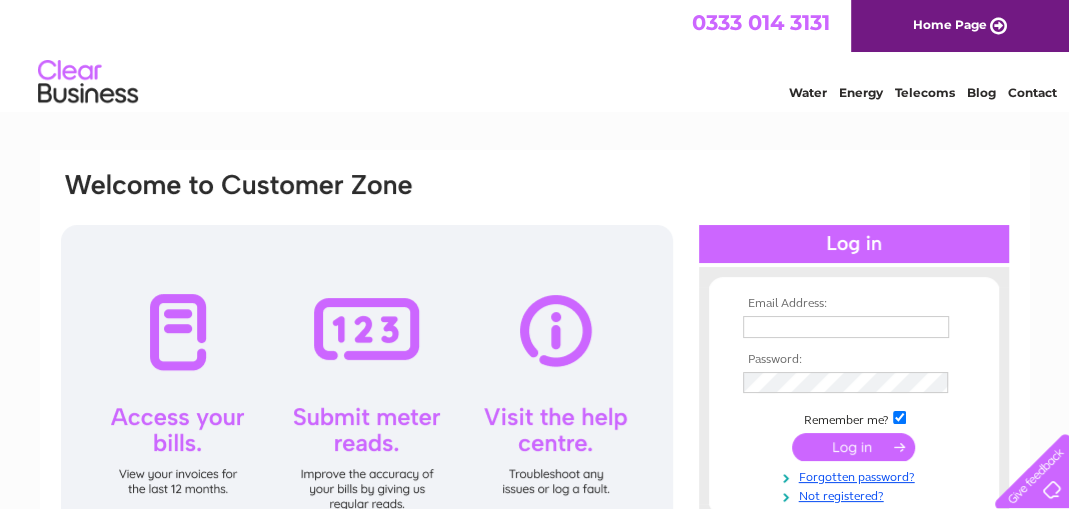 scroll, scrollTop: 0, scrollLeft: 0, axis: both 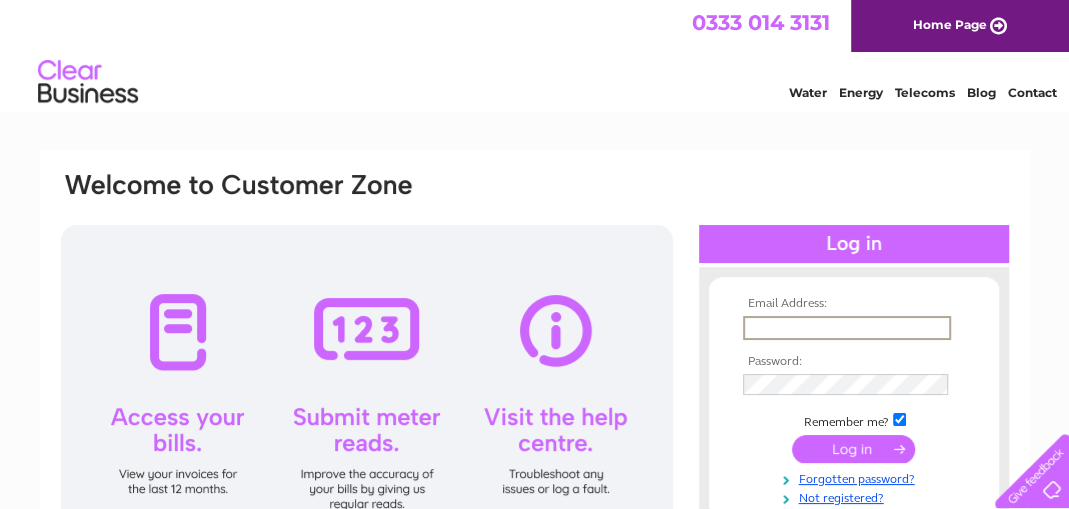 click at bounding box center [847, 328] 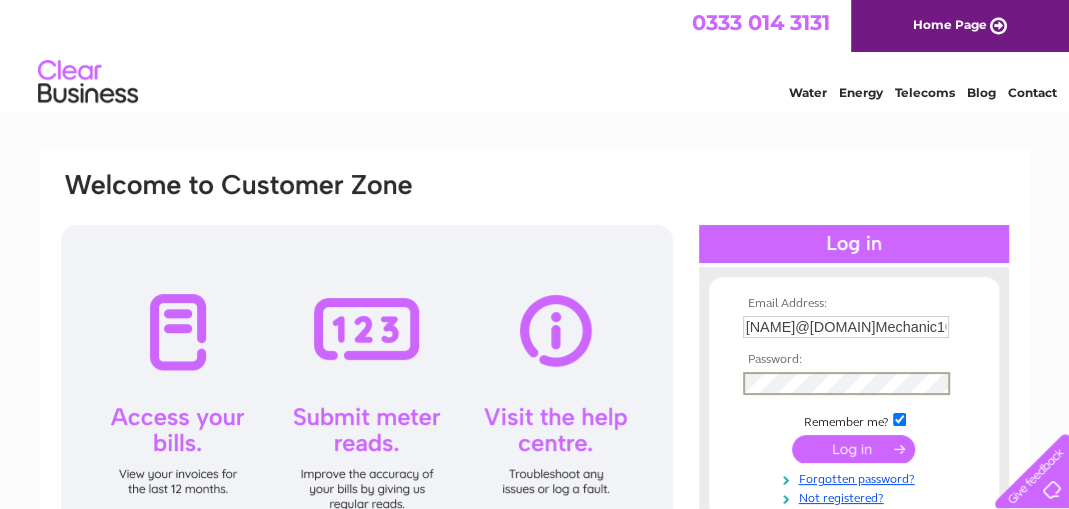 click at bounding box center [853, 449] 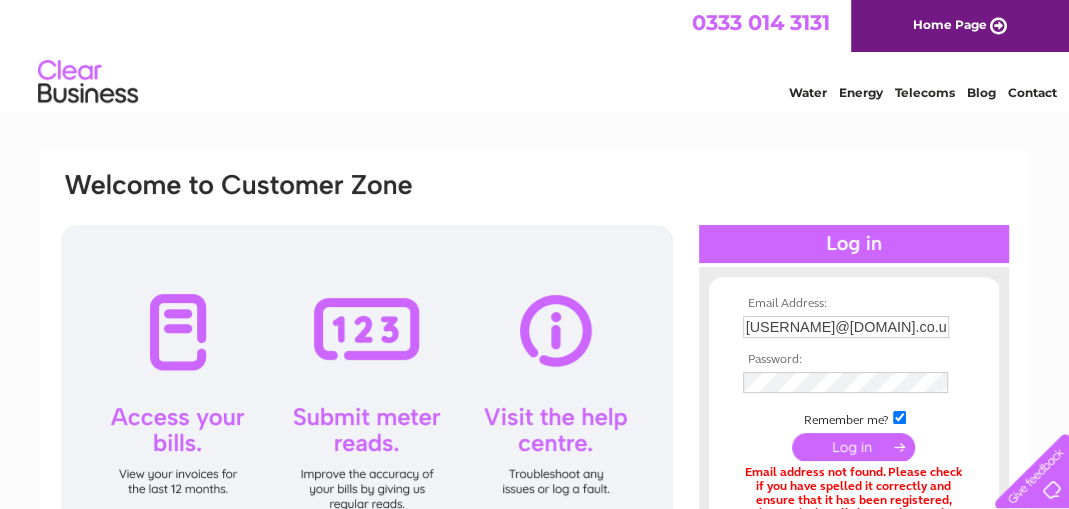 scroll, scrollTop: 0, scrollLeft: 0, axis: both 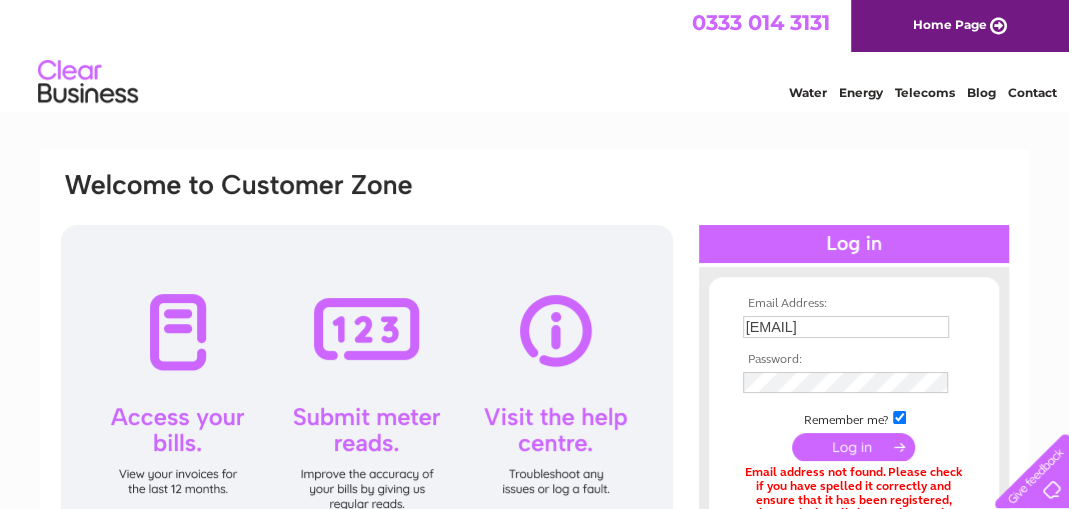 click on "[EMAIL]" at bounding box center [846, 327] 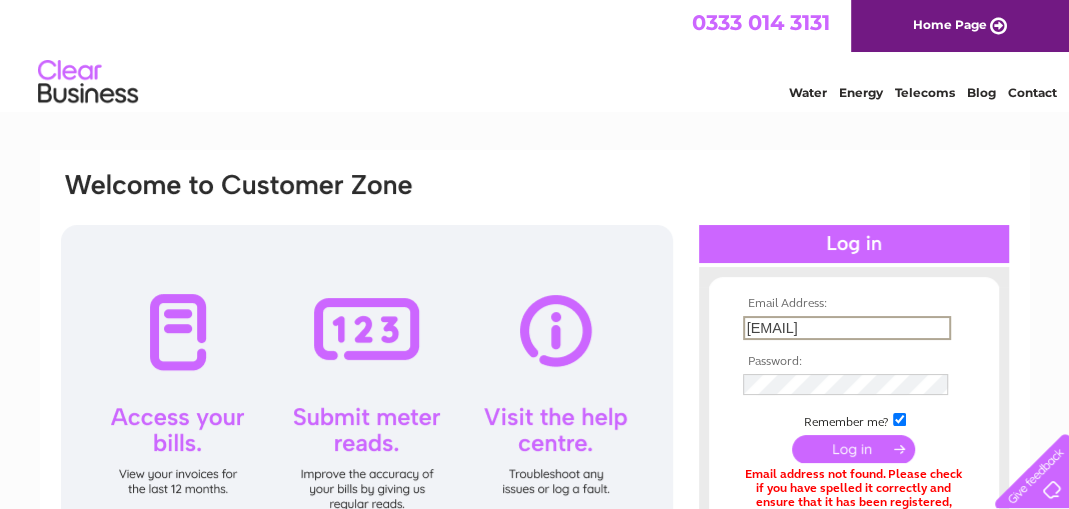 click on "[EMAIL]" at bounding box center [847, 328] 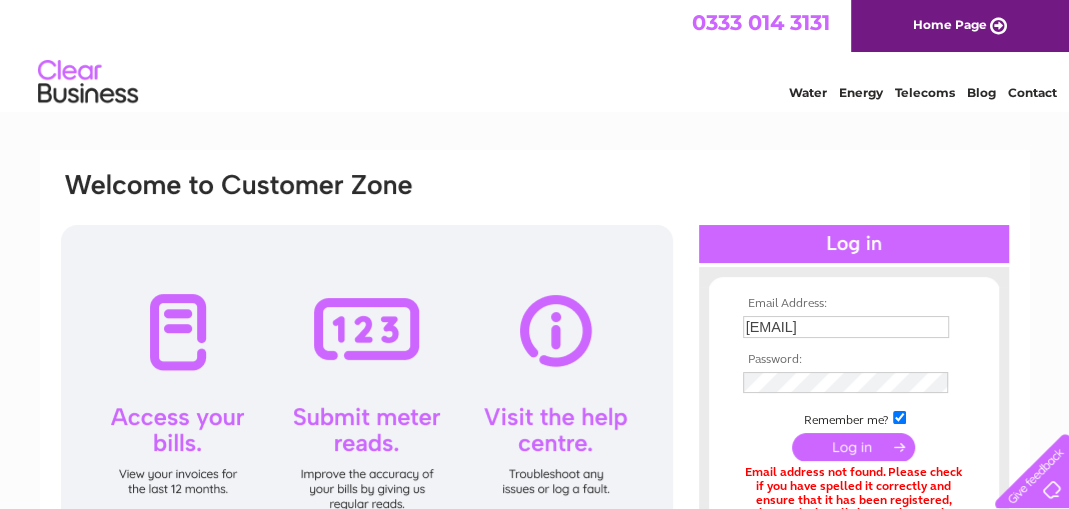 click at bounding box center [853, 447] 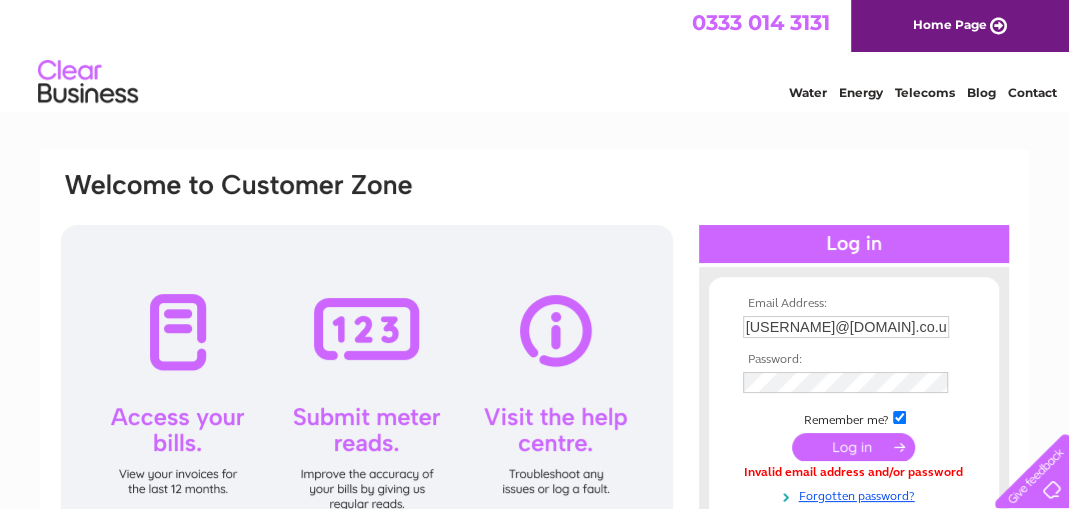 scroll, scrollTop: 0, scrollLeft: 0, axis: both 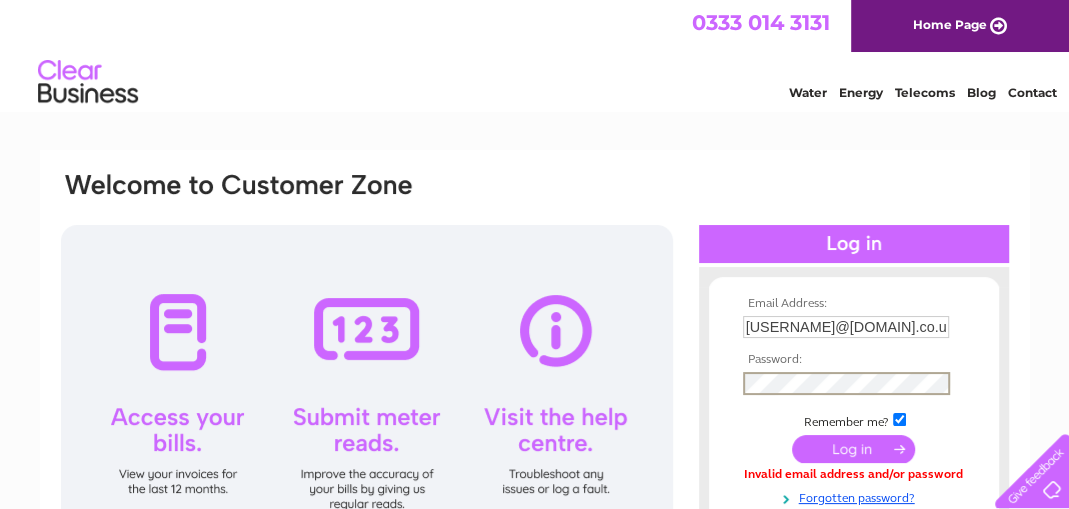 click at bounding box center (853, 449) 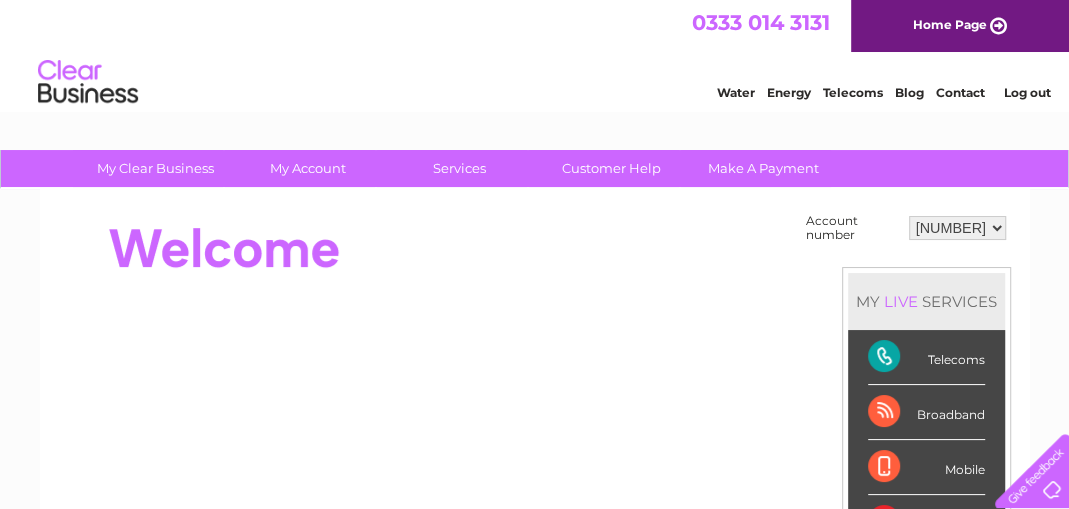 scroll, scrollTop: 0, scrollLeft: 0, axis: both 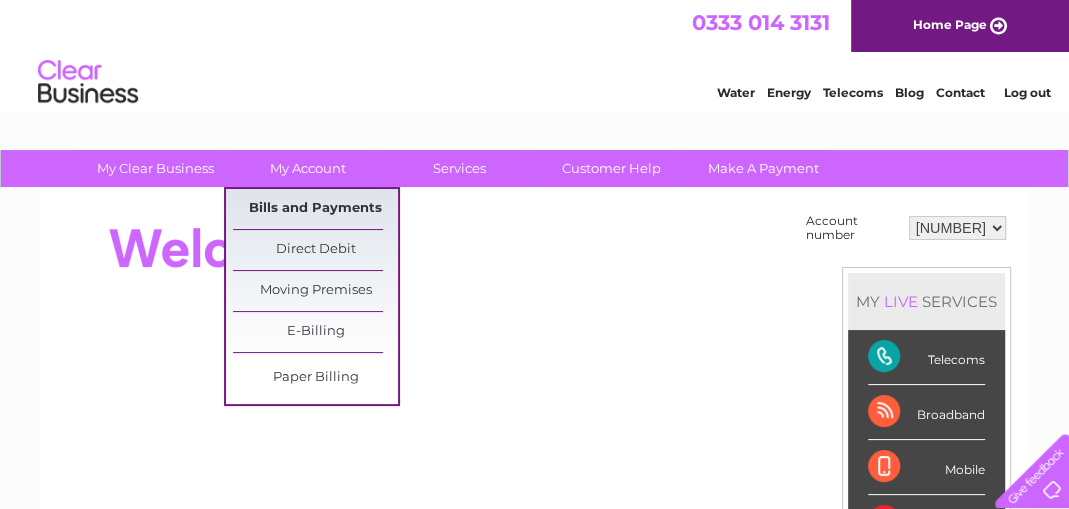 click on "Bills and Payments" at bounding box center (315, 209) 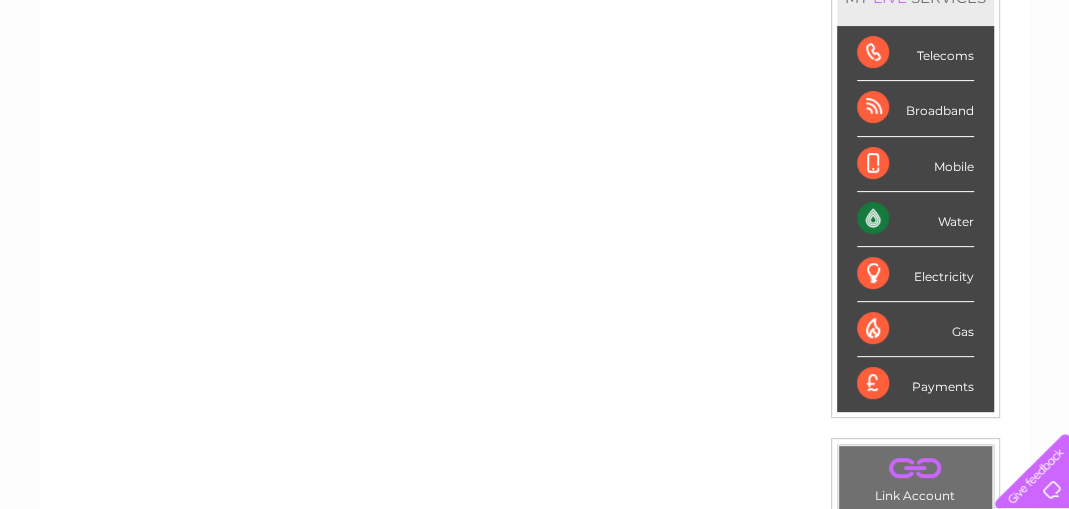 scroll, scrollTop: 0, scrollLeft: 0, axis: both 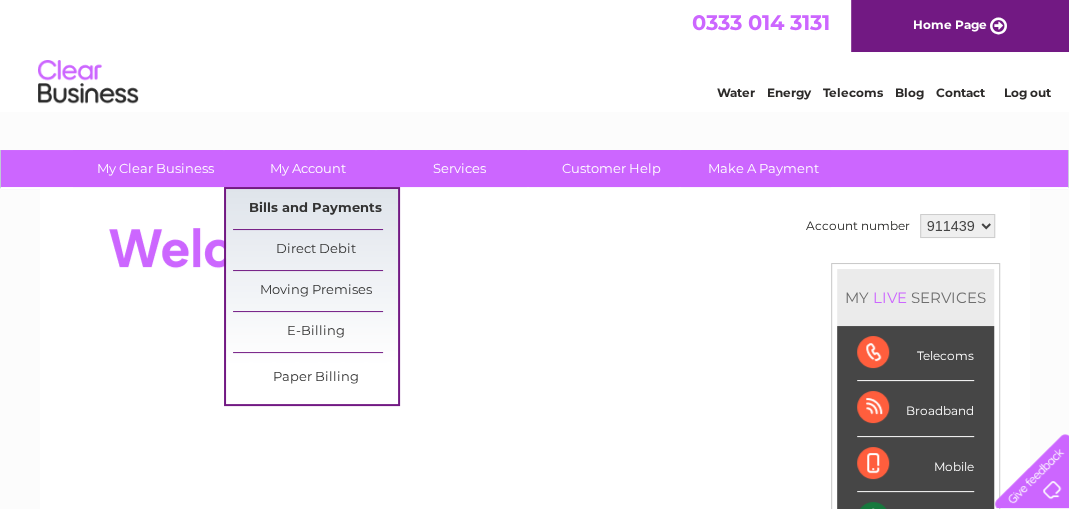 click on "Bills and Payments" at bounding box center [315, 209] 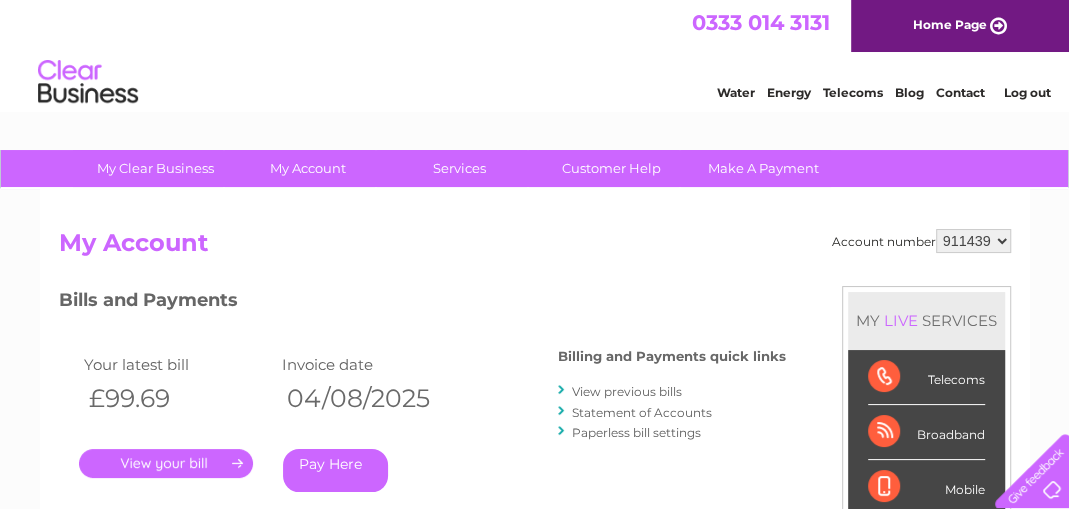 scroll, scrollTop: 0, scrollLeft: 0, axis: both 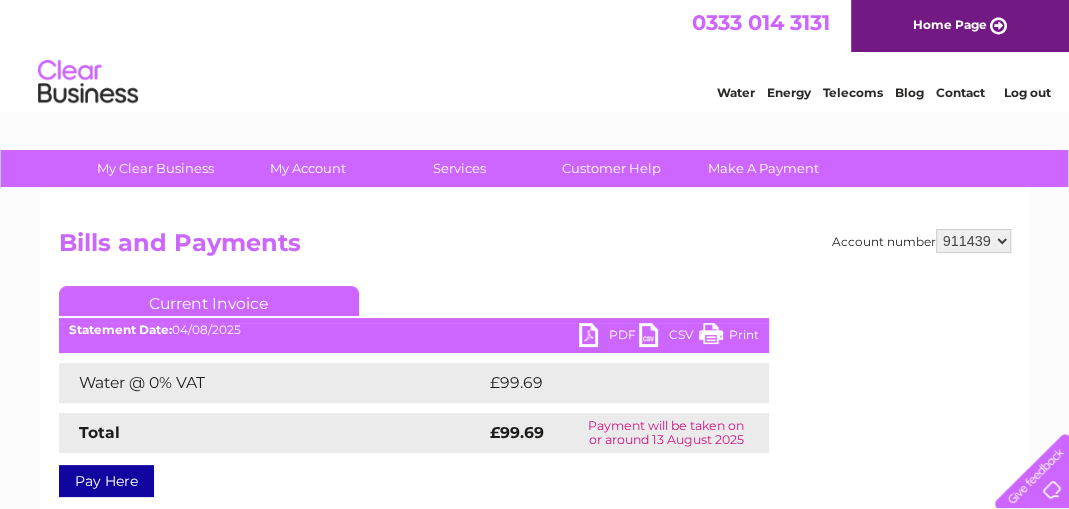 click on "PDF" at bounding box center [609, 337] 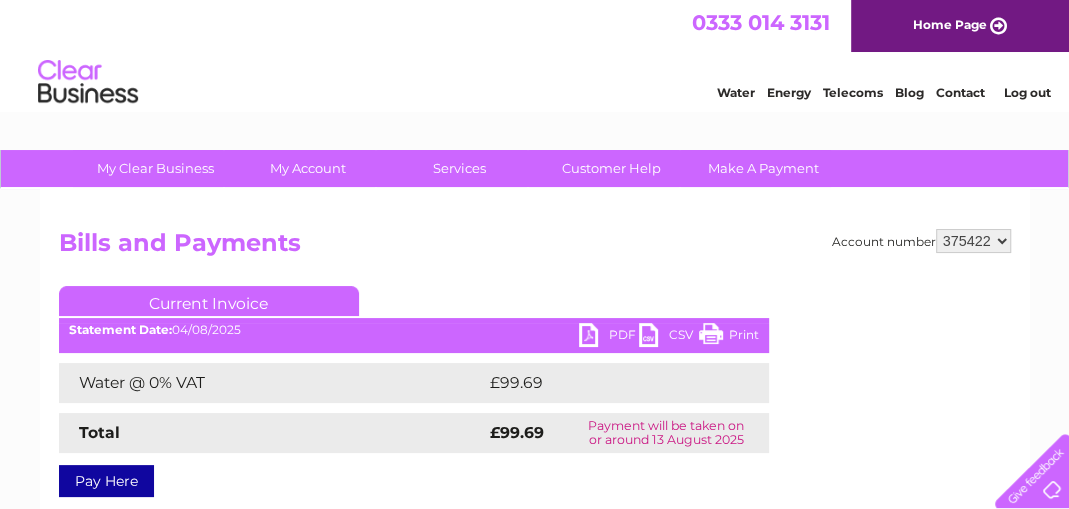 click on "375422
911439" at bounding box center [973, 241] 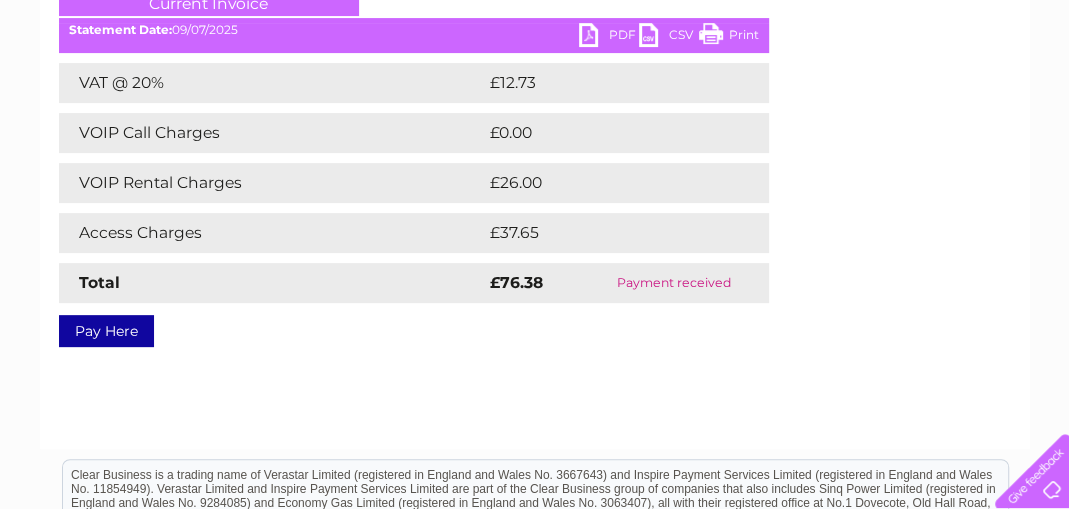 scroll, scrollTop: 0, scrollLeft: 0, axis: both 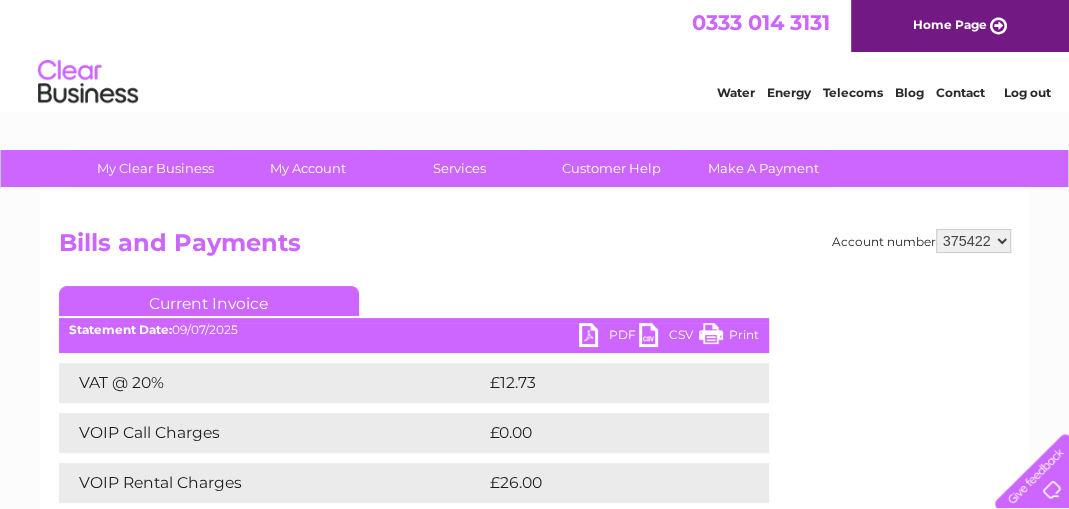 click on "Log out" at bounding box center [1026, 92] 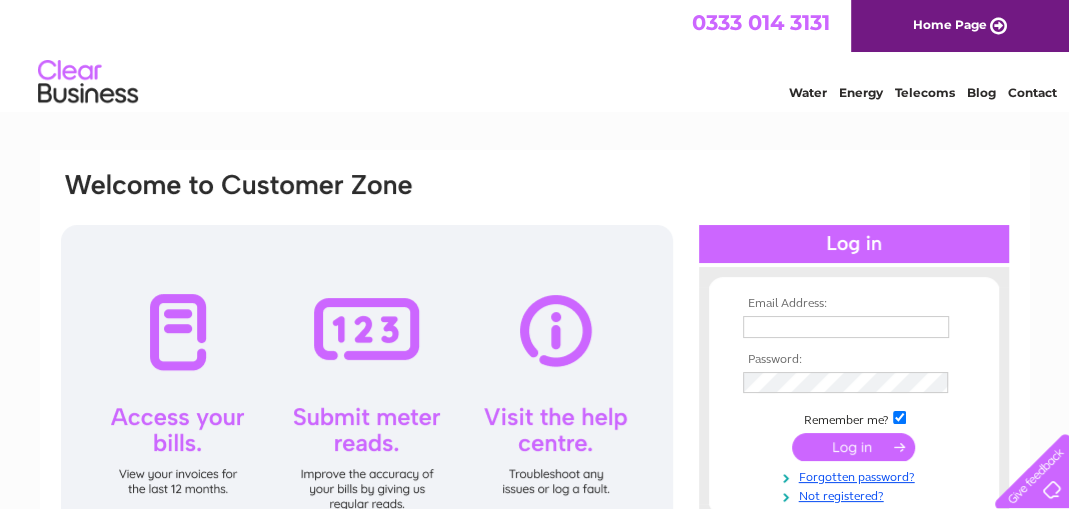 scroll, scrollTop: 0, scrollLeft: 0, axis: both 